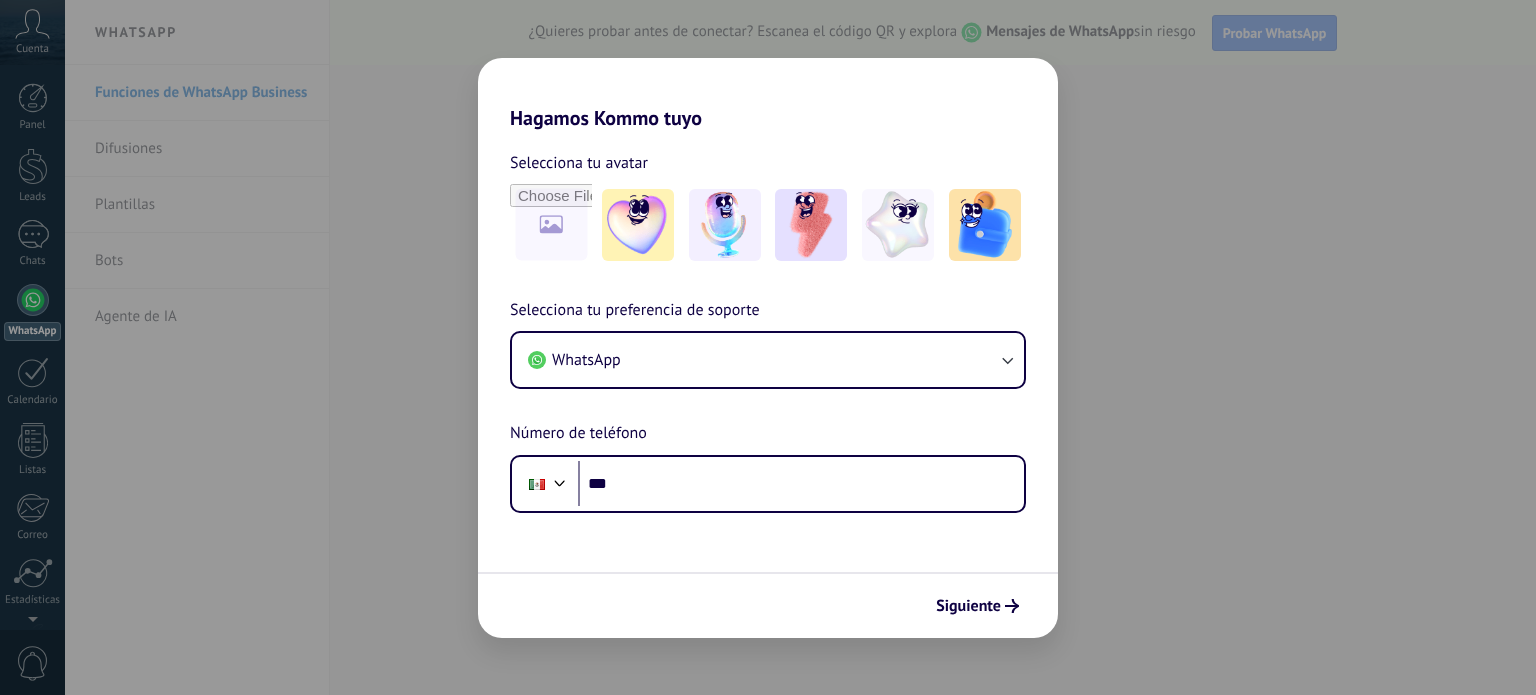 scroll, scrollTop: 0, scrollLeft: 0, axis: both 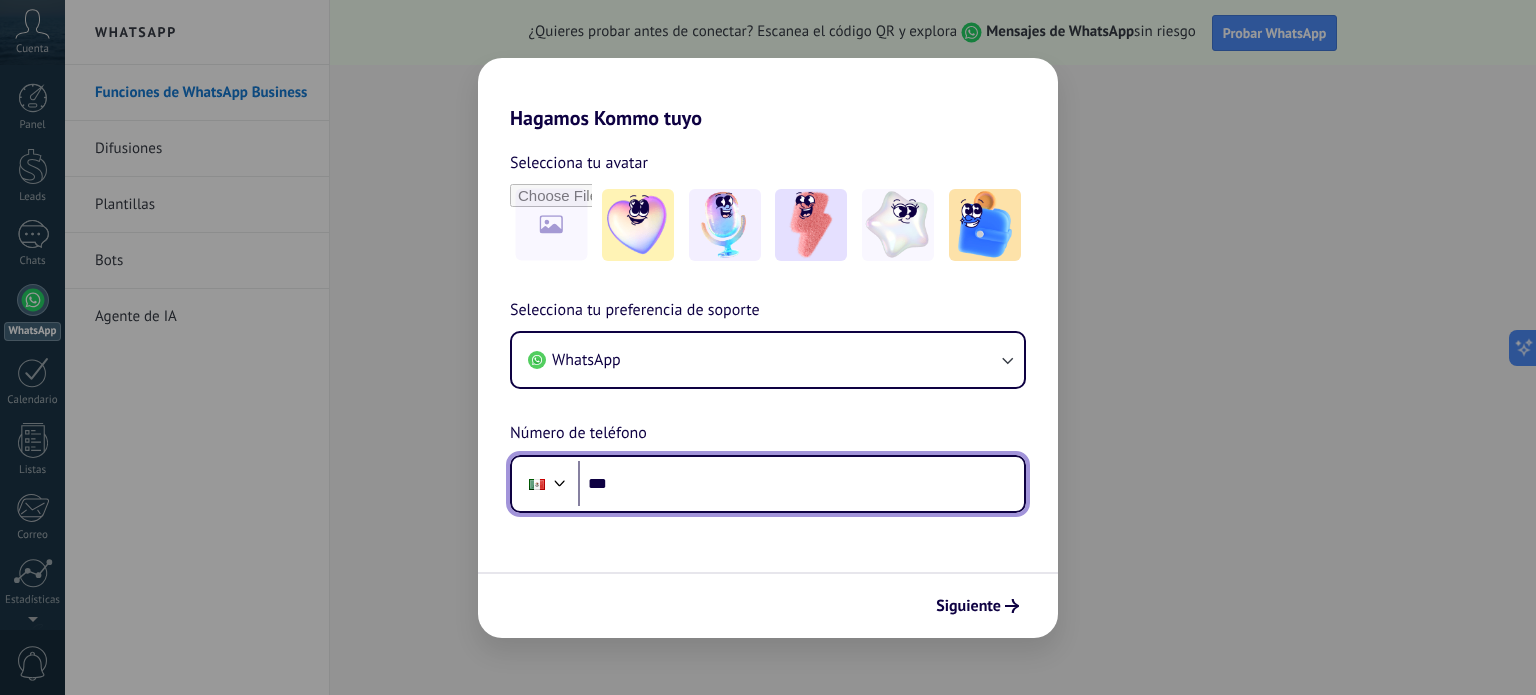 click on "***" at bounding box center [801, 484] 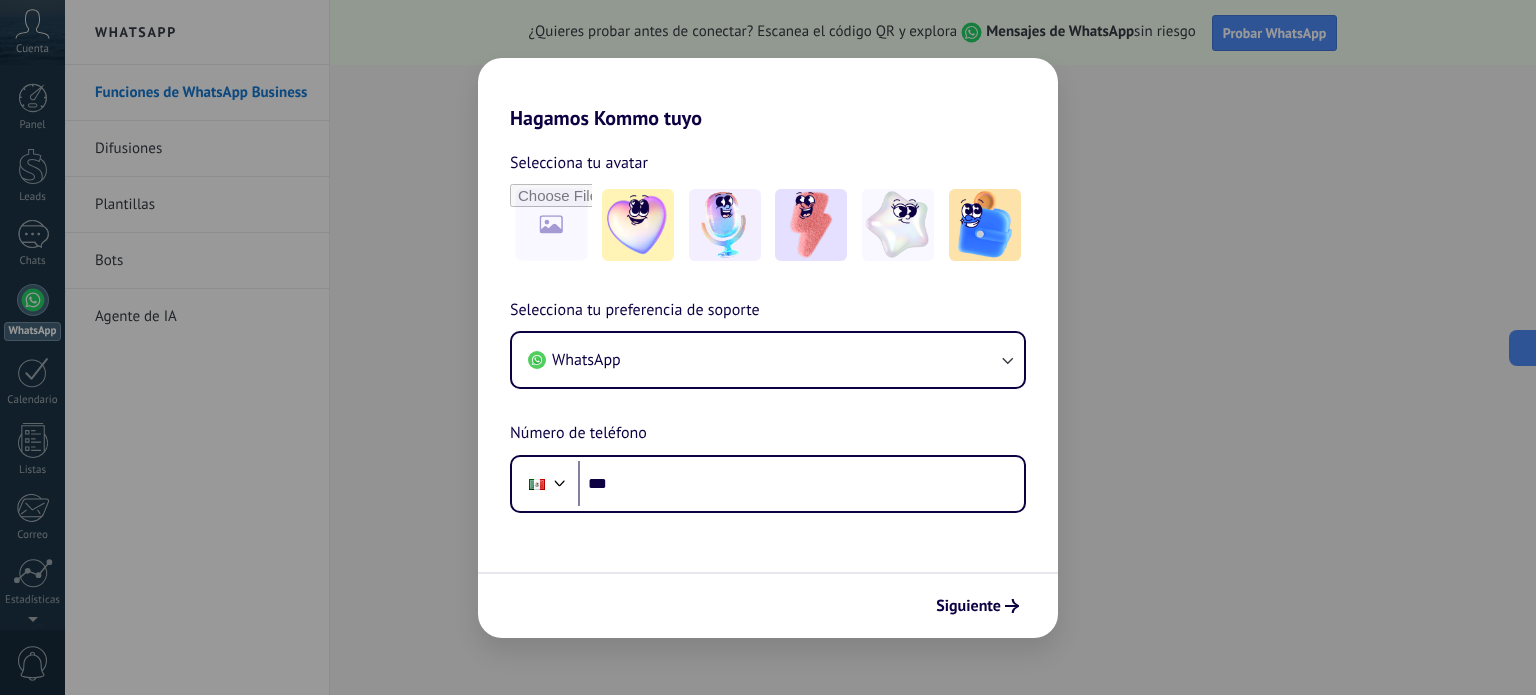 drag, startPoint x: 422, startPoint y: 168, endPoint x: 307, endPoint y: 342, distance: 208.56894 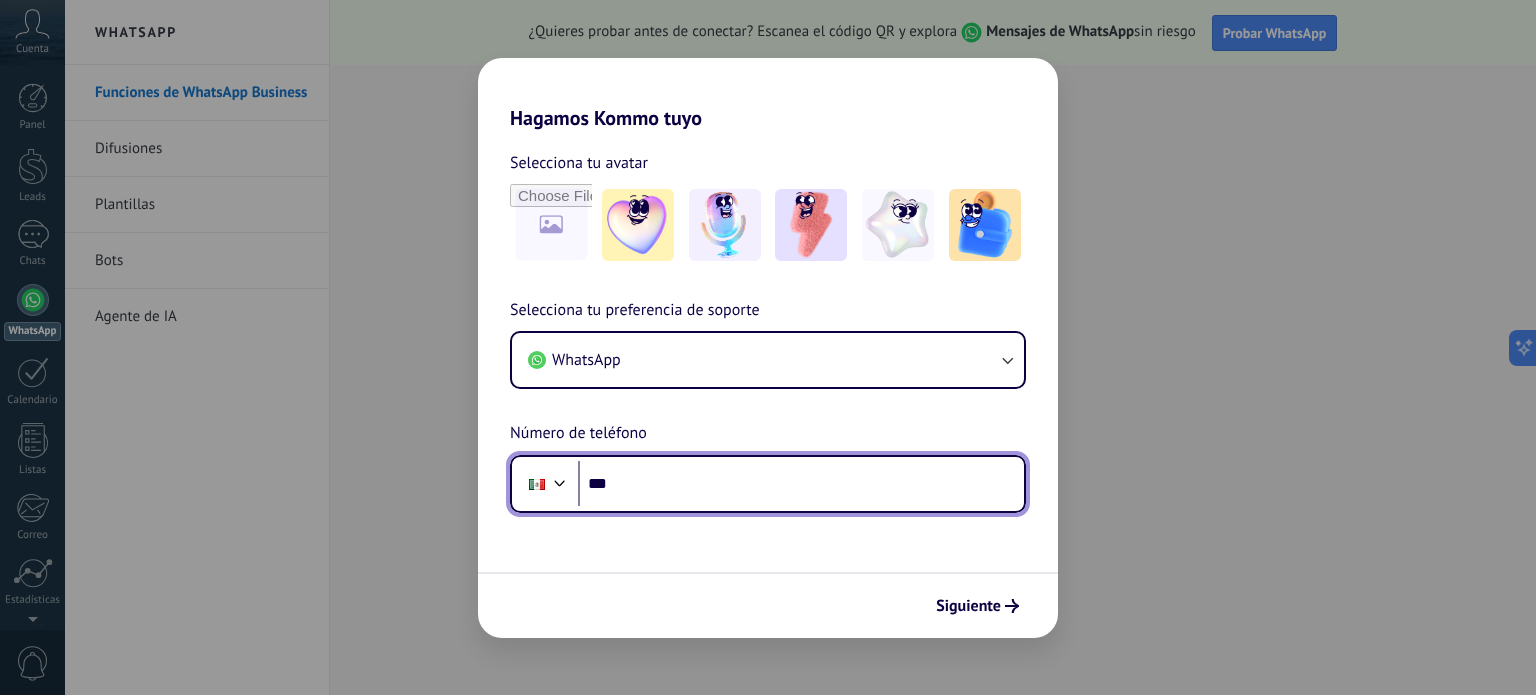 click on "***" at bounding box center [801, 484] 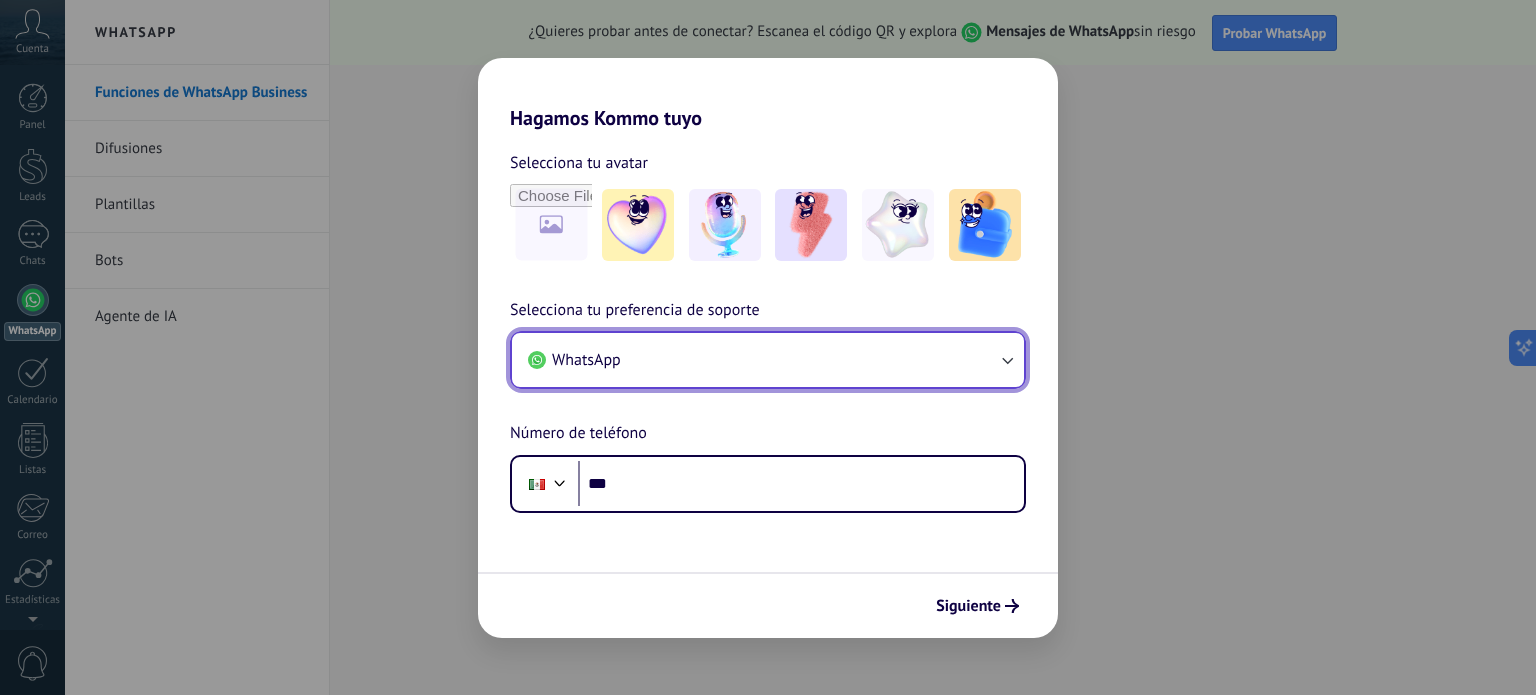 click on "WhatsApp" at bounding box center (768, 360) 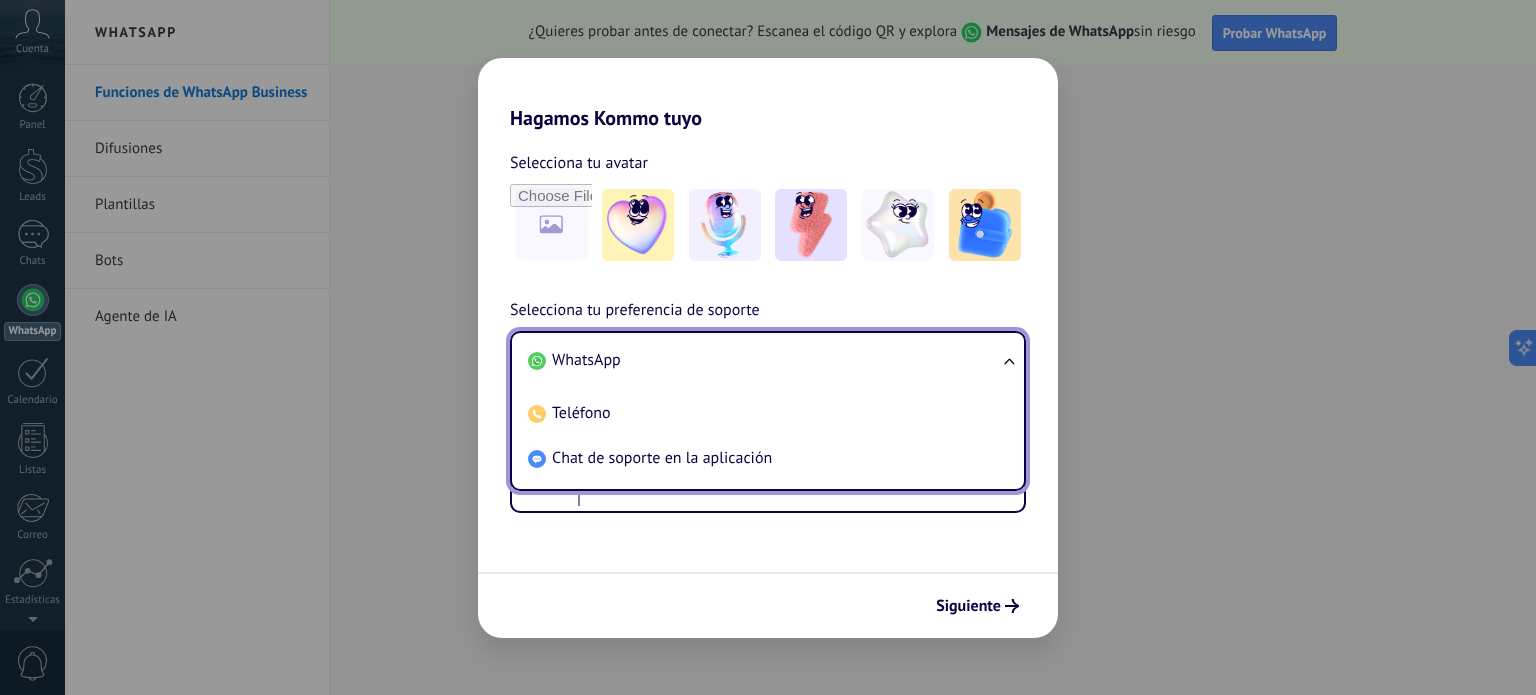 click on "WhatsApp" at bounding box center [764, 360] 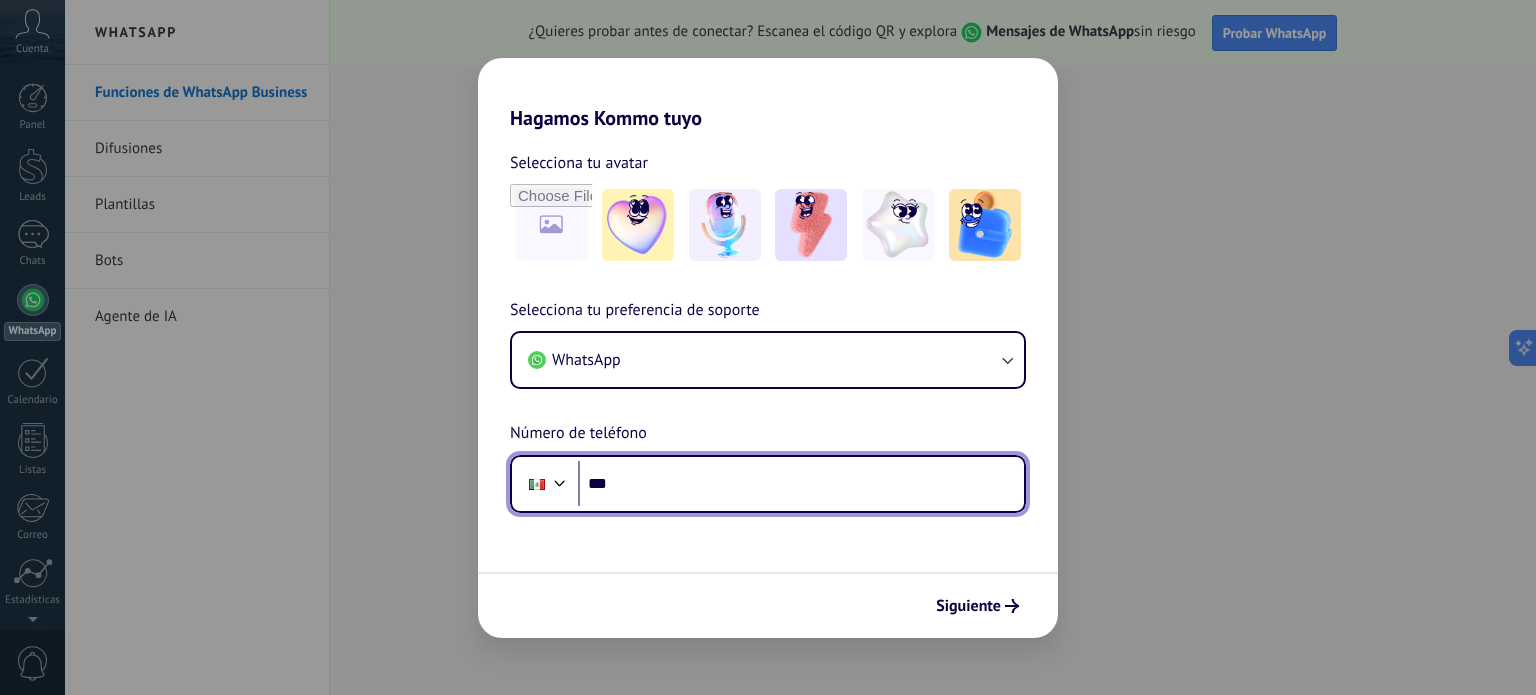 click on "***" at bounding box center [801, 484] 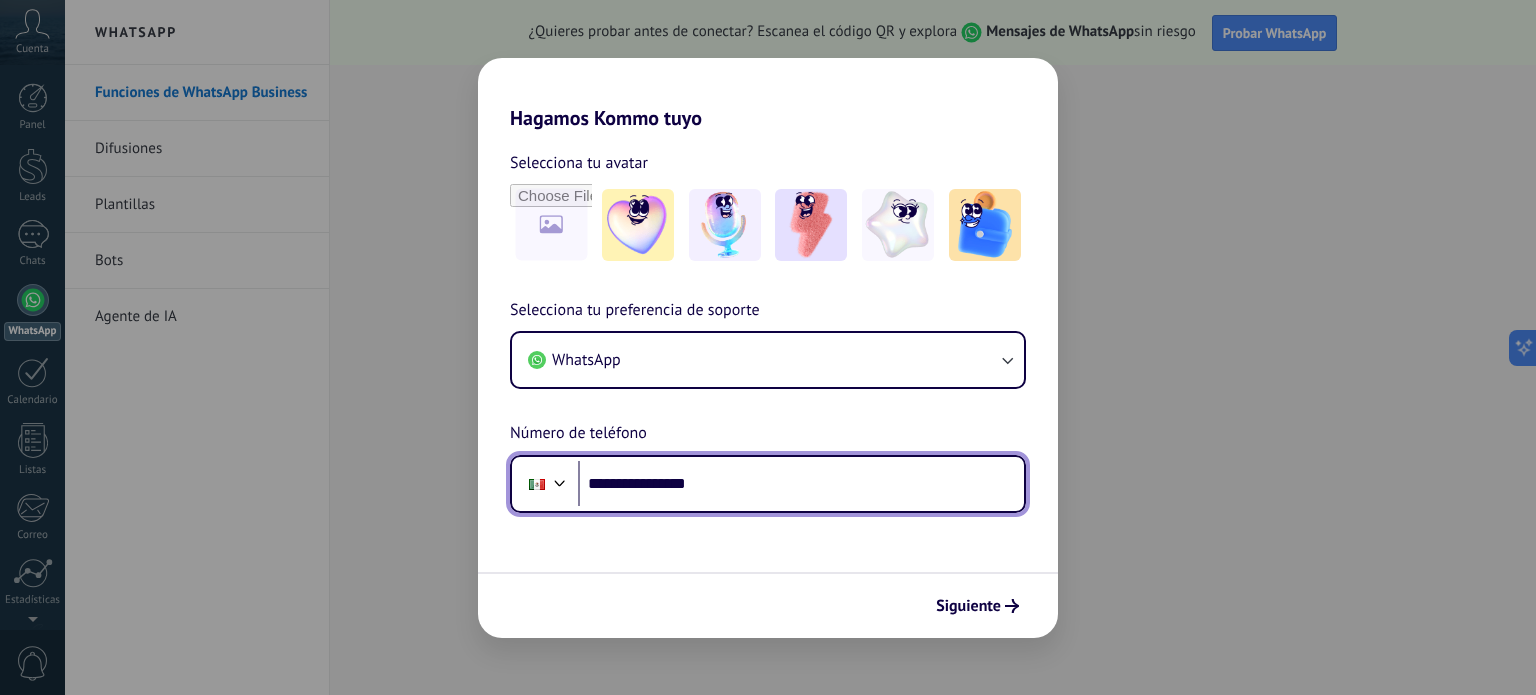 type on "**********" 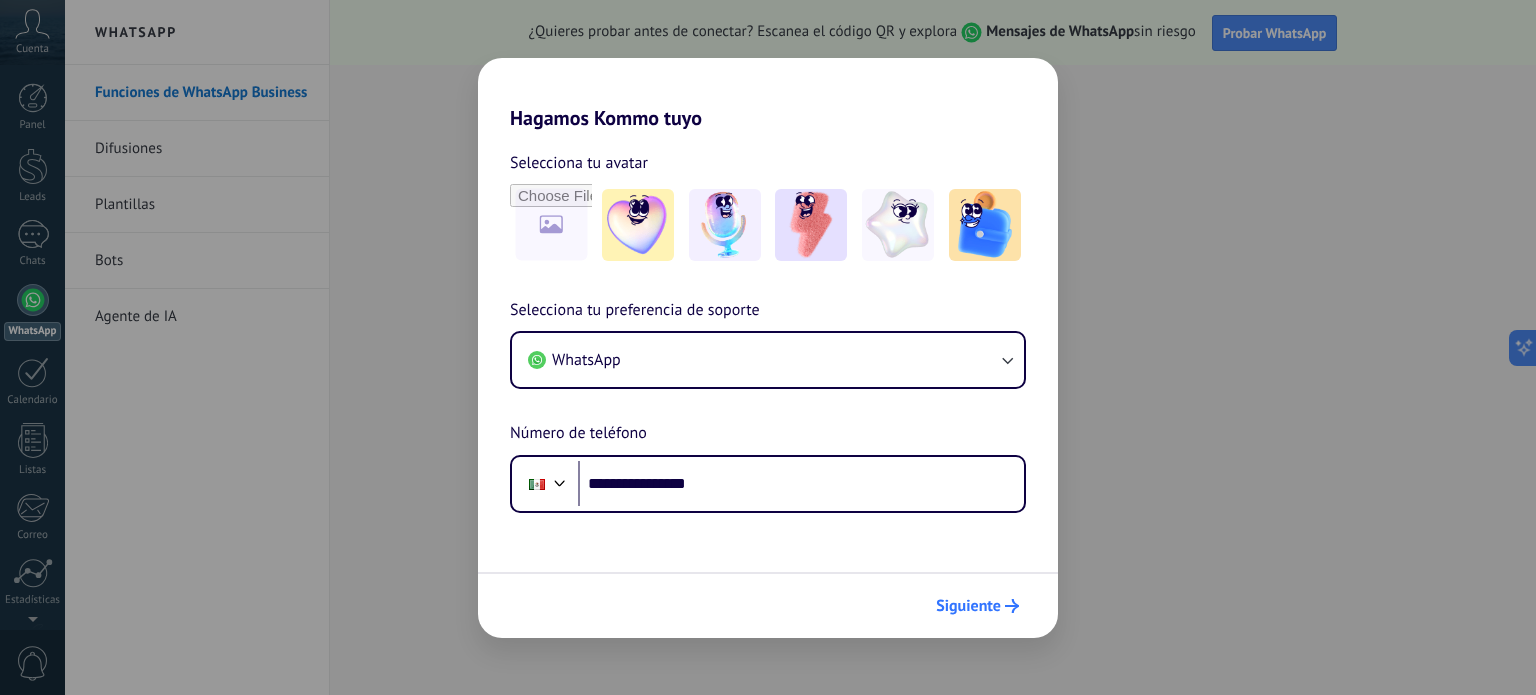 click on "Siguiente" at bounding box center (968, 606) 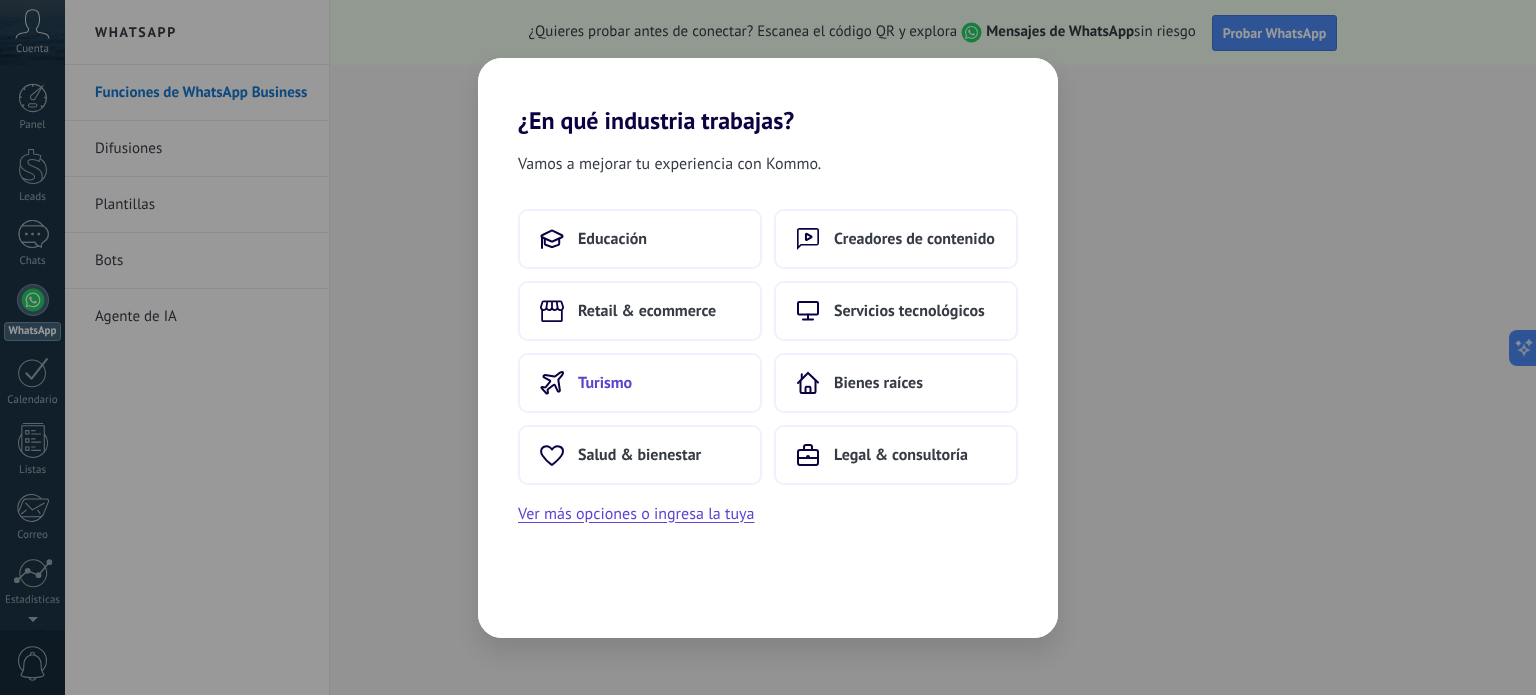 click on "Turismo" at bounding box center [605, 383] 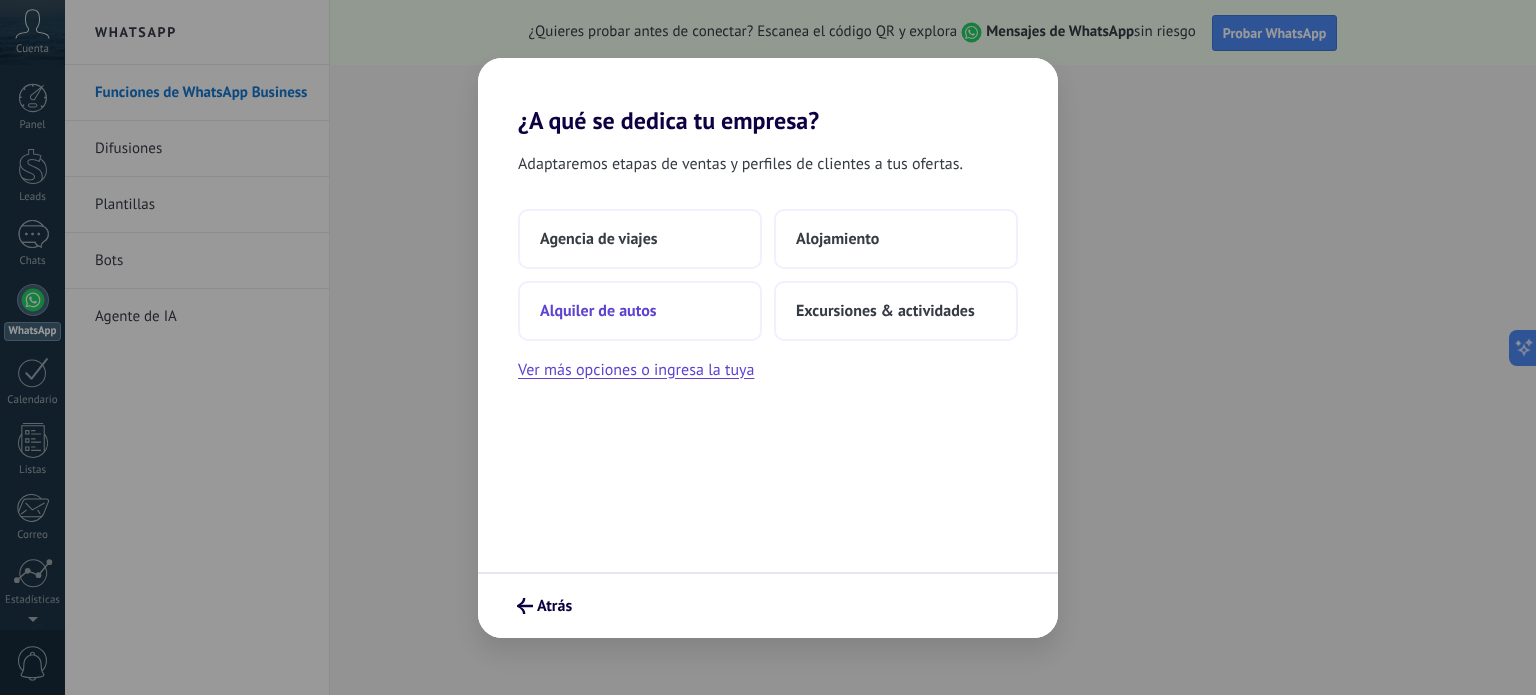 click on "Alquiler de autos" at bounding box center (598, 311) 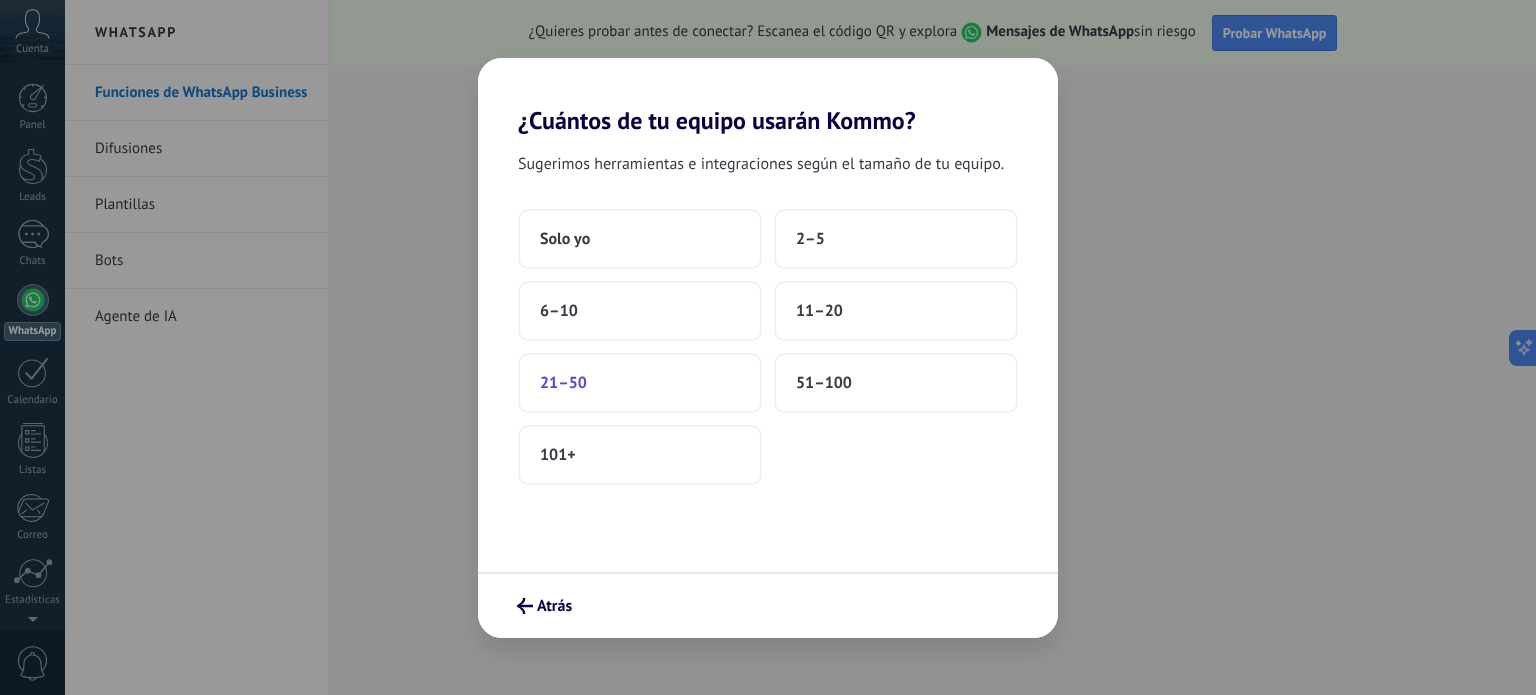 click on "21–50" at bounding box center [640, 383] 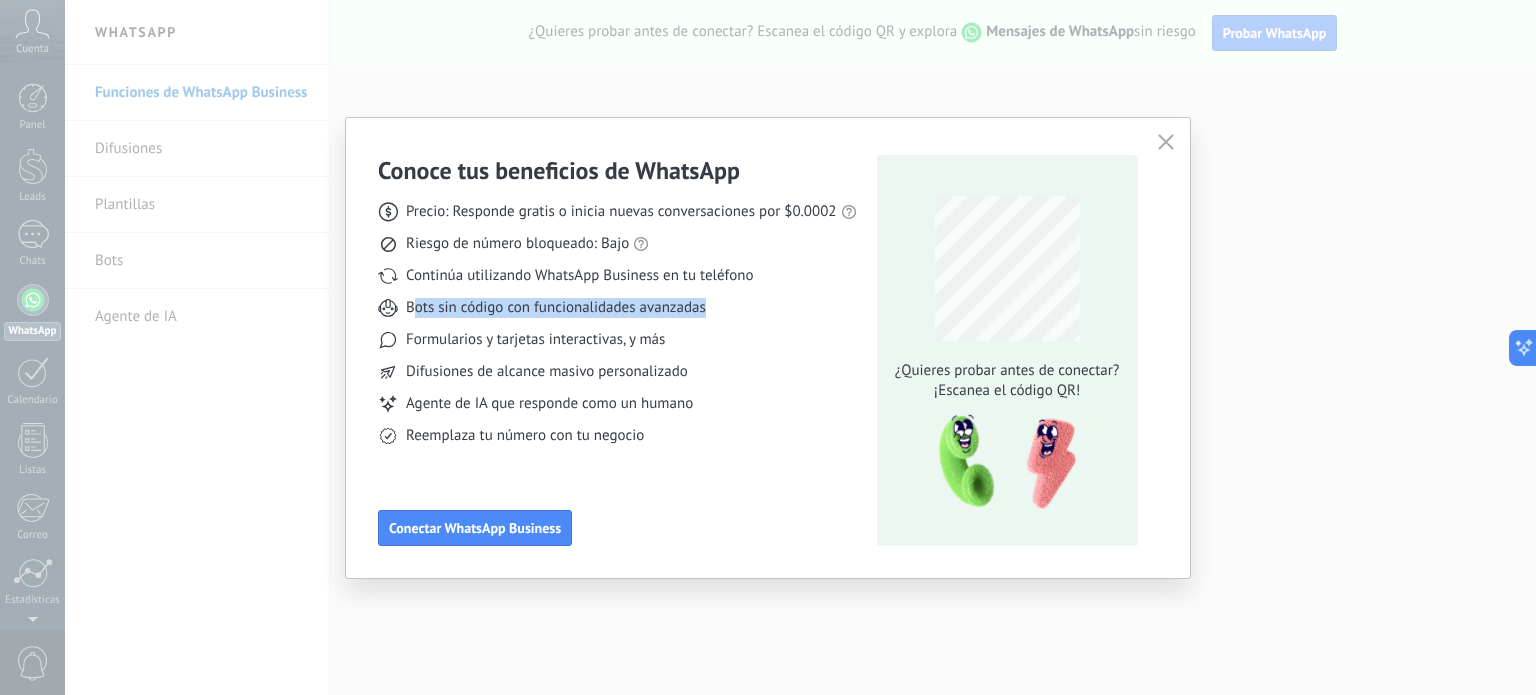 drag, startPoint x: 410, startPoint y: 309, endPoint x: 648, endPoint y: 311, distance: 238.0084 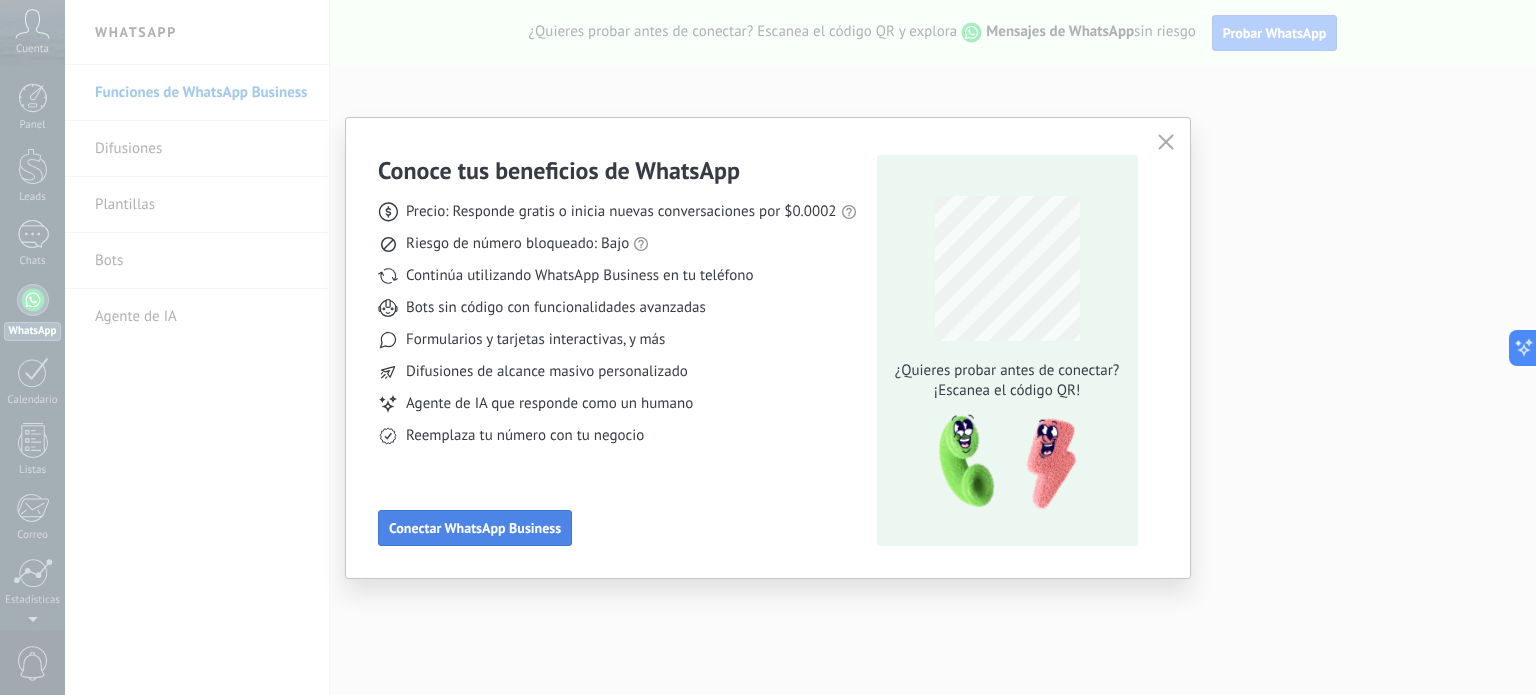 click on "Conectar WhatsApp Business" at bounding box center (475, 528) 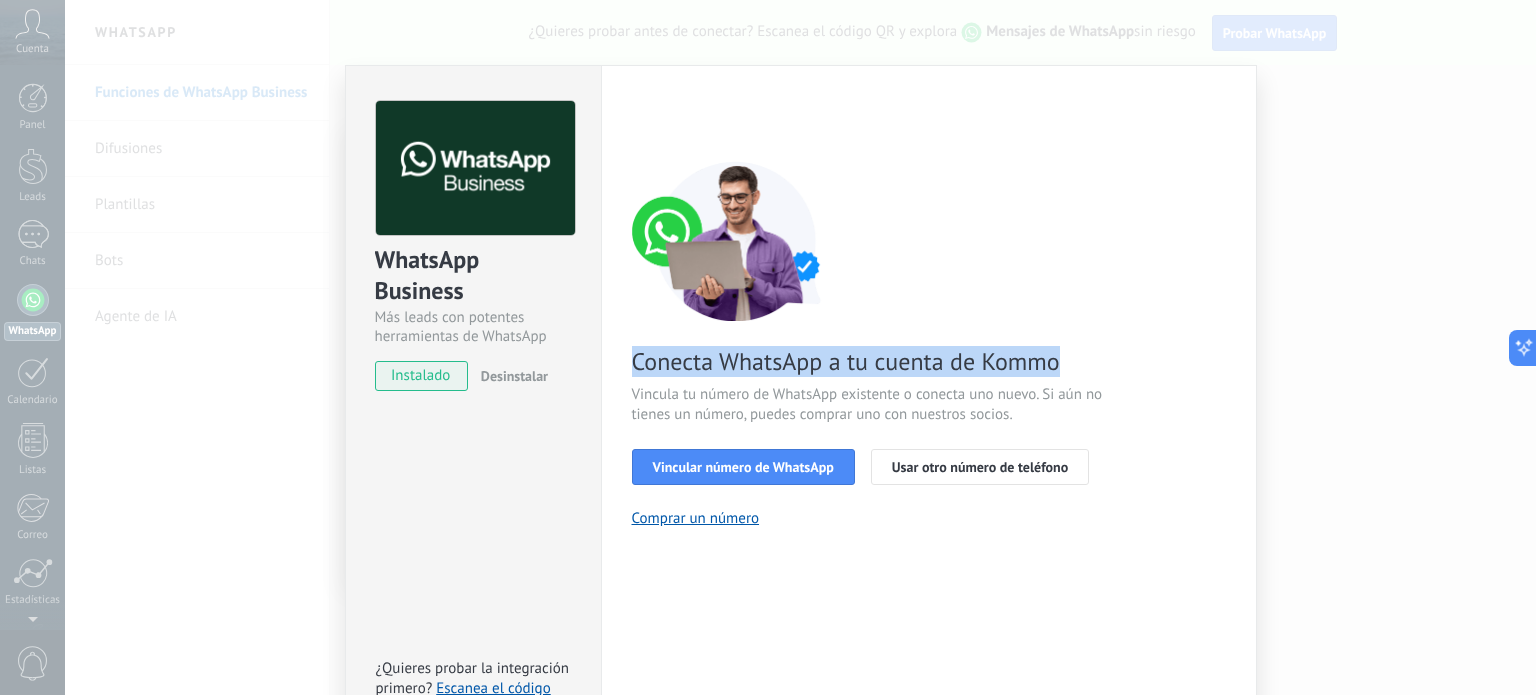 drag, startPoint x: 616, startPoint y: 355, endPoint x: 1059, endPoint y: 349, distance: 443.04062 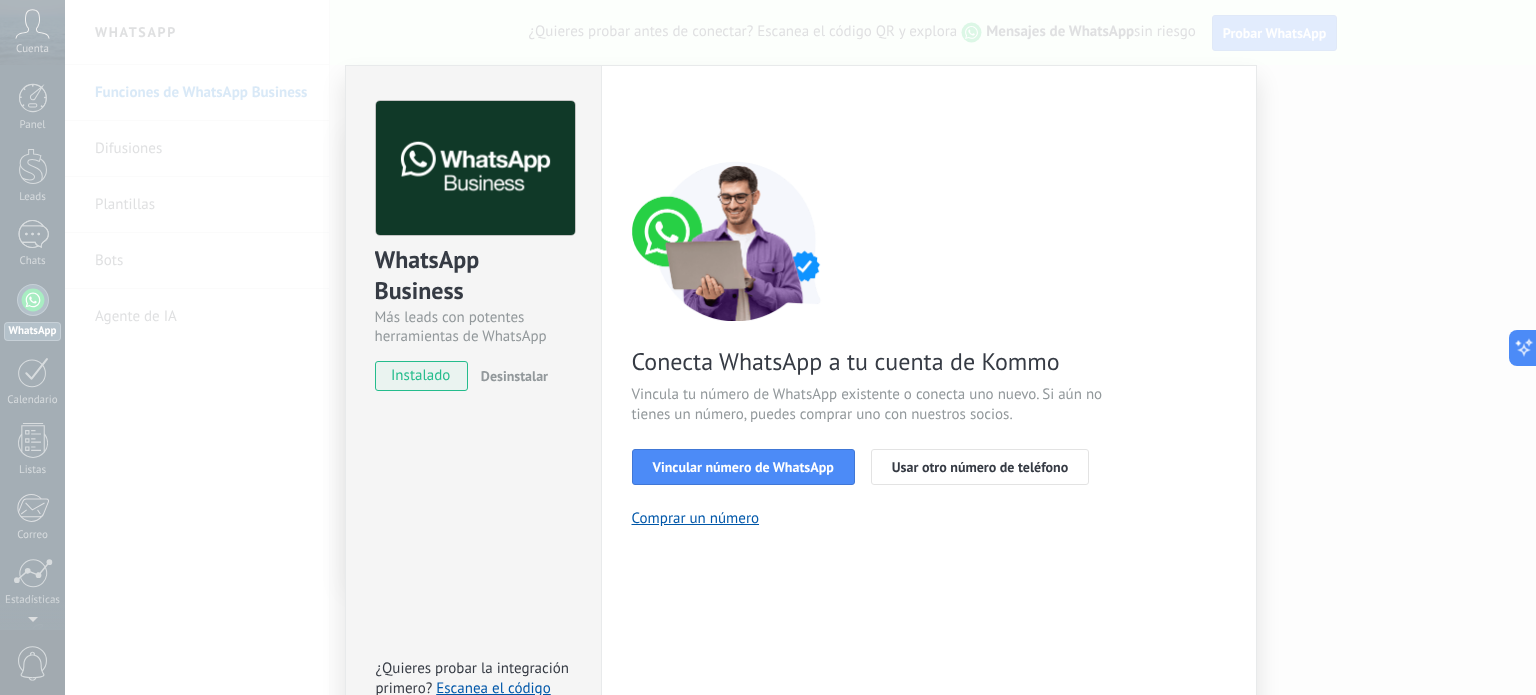click on "Vincula tu número de WhatsApp existente o conecta uno nuevo. Si aún no tienes un número, puedes comprar uno con nuestros socios." at bounding box center (870, 405) 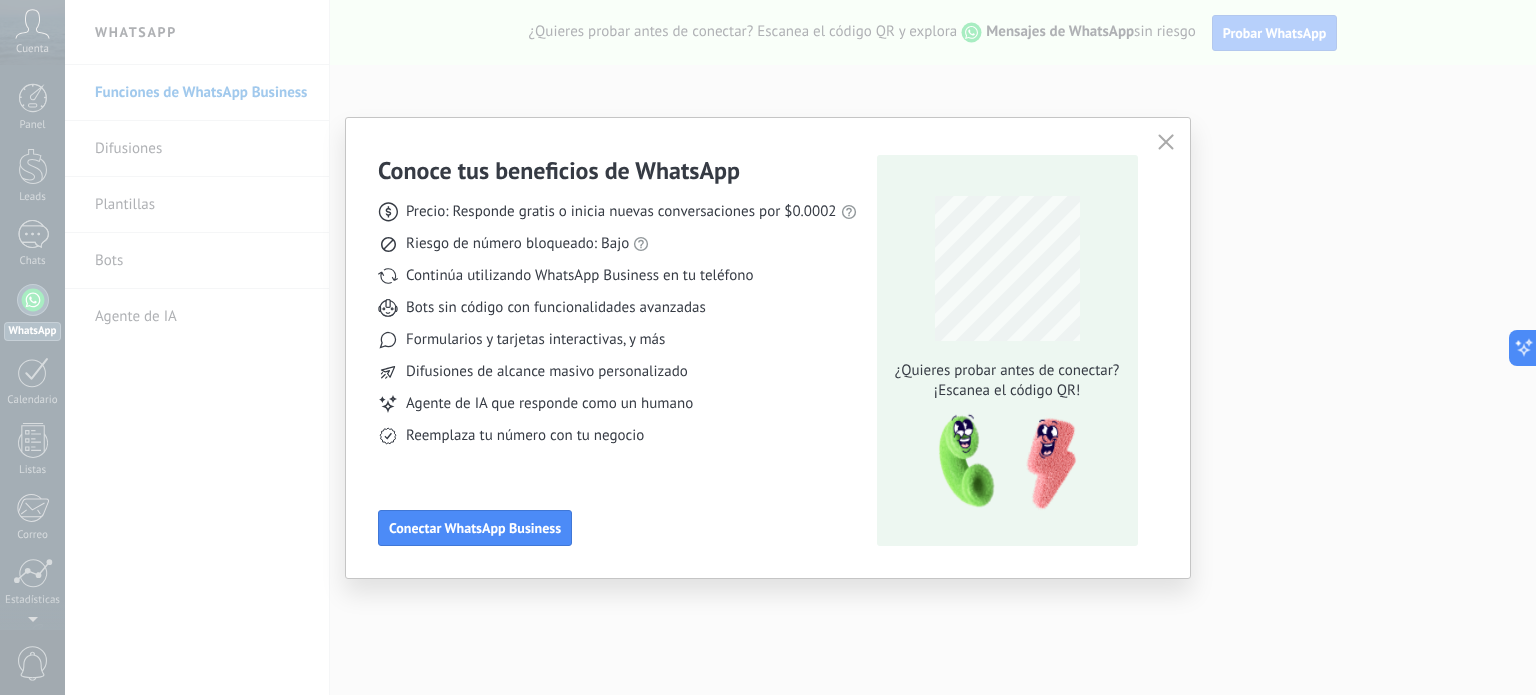 click 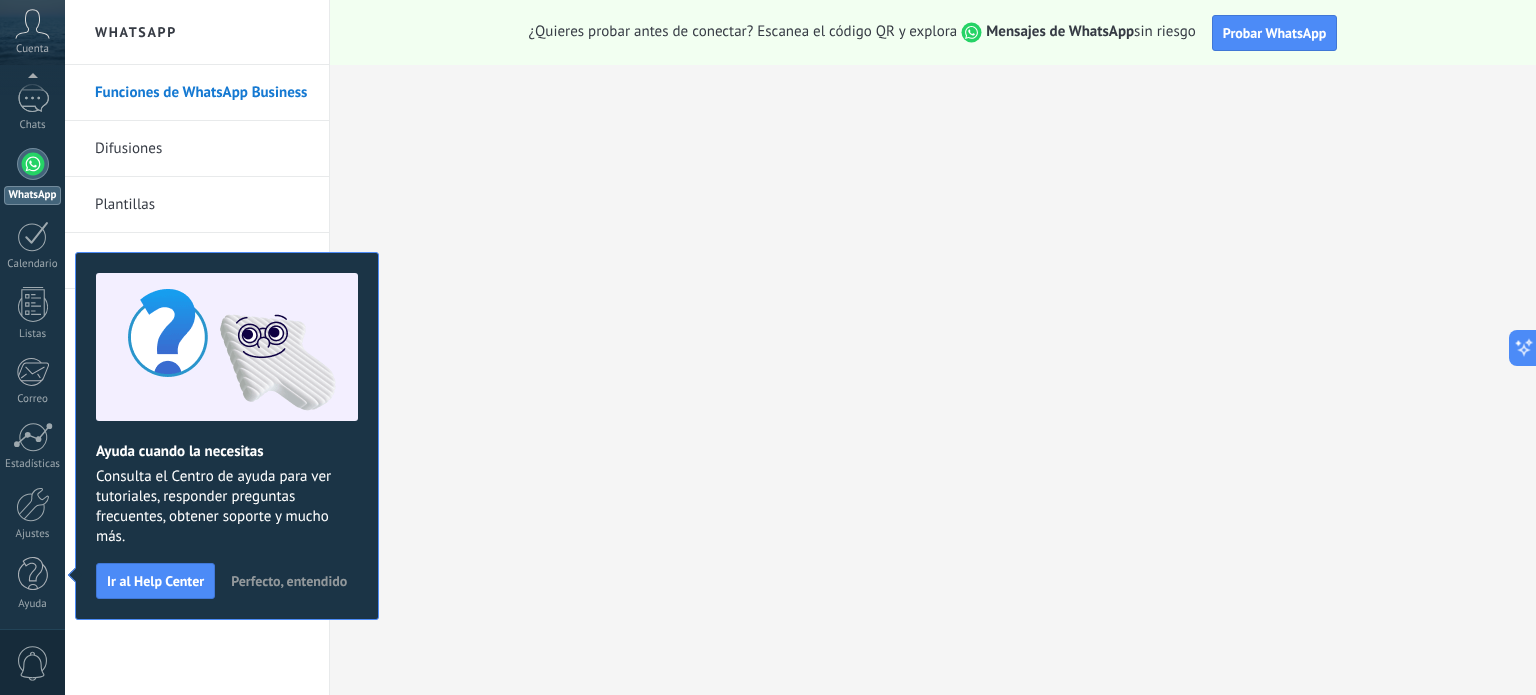 scroll, scrollTop: 0, scrollLeft: 0, axis: both 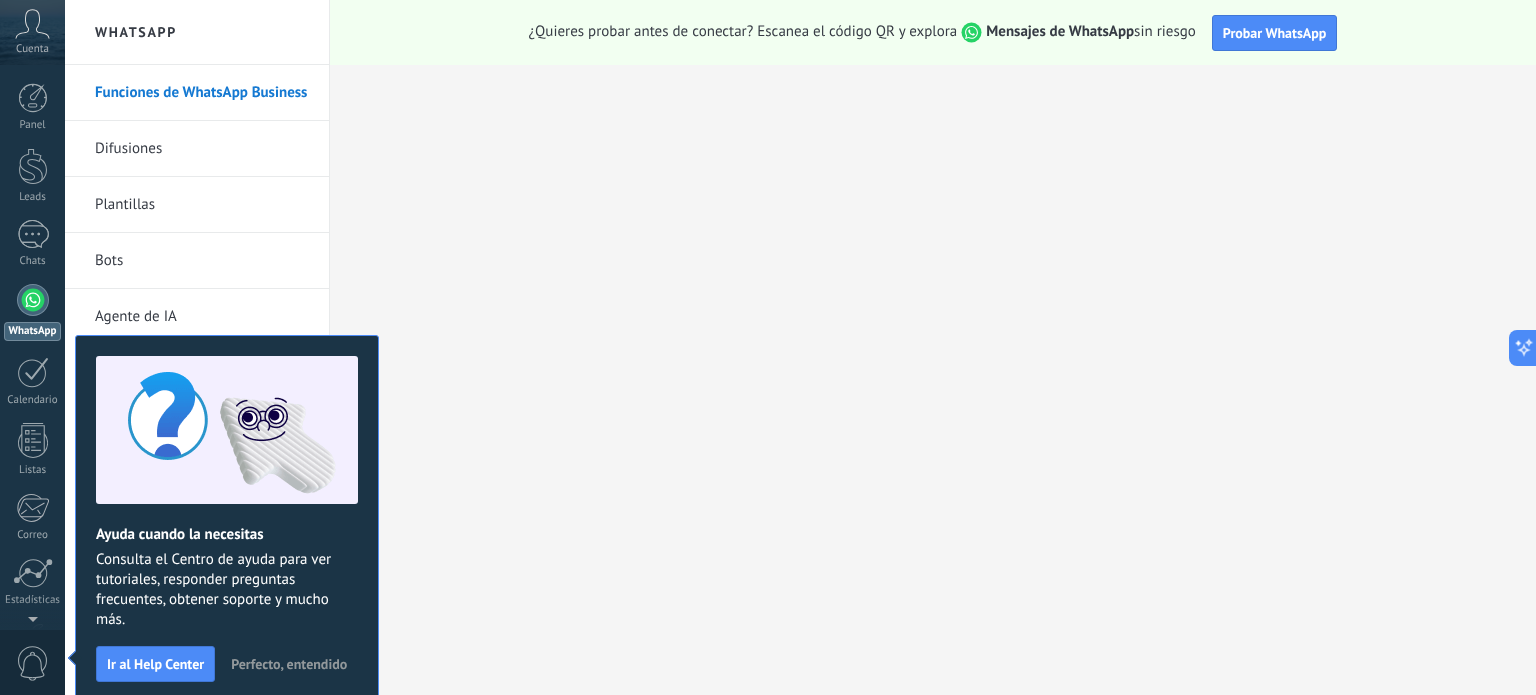 click at bounding box center [33, 300] 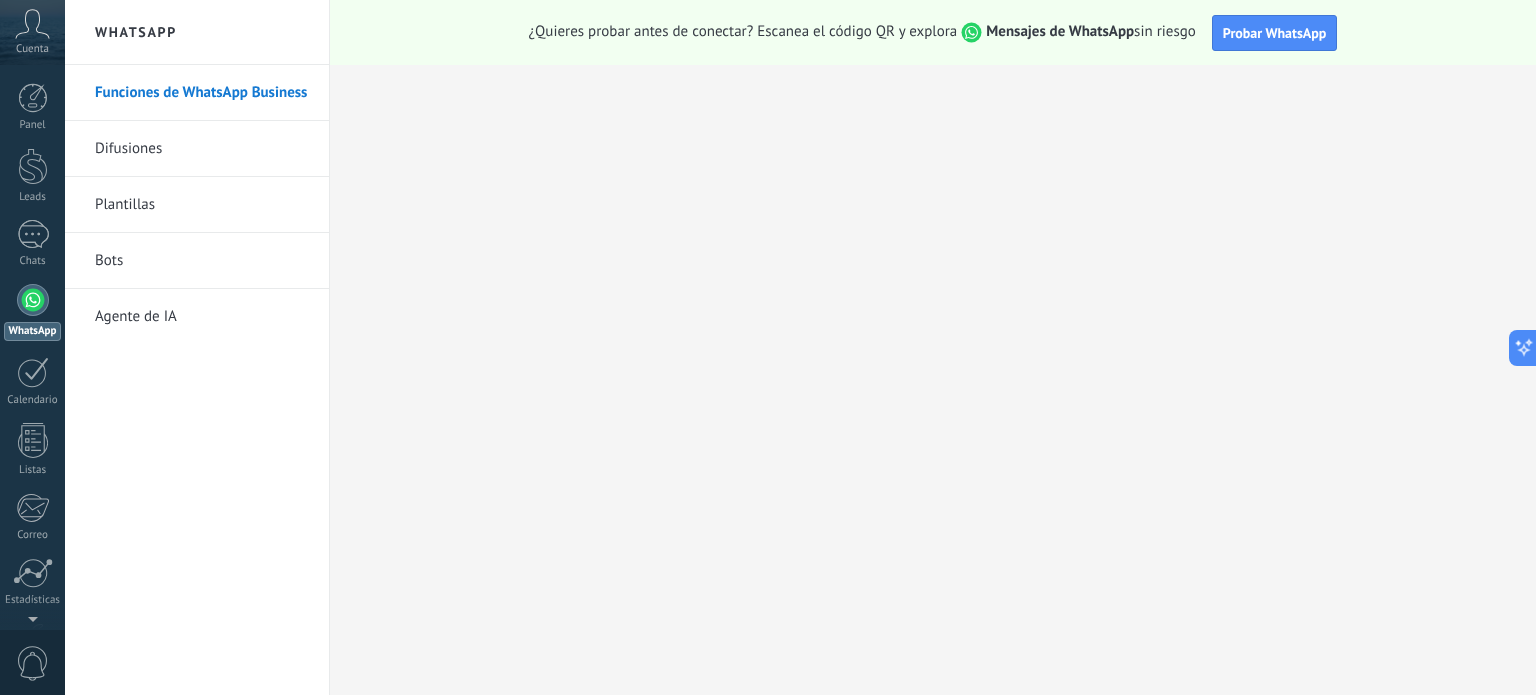 click on "Plantillas" at bounding box center [202, 205] 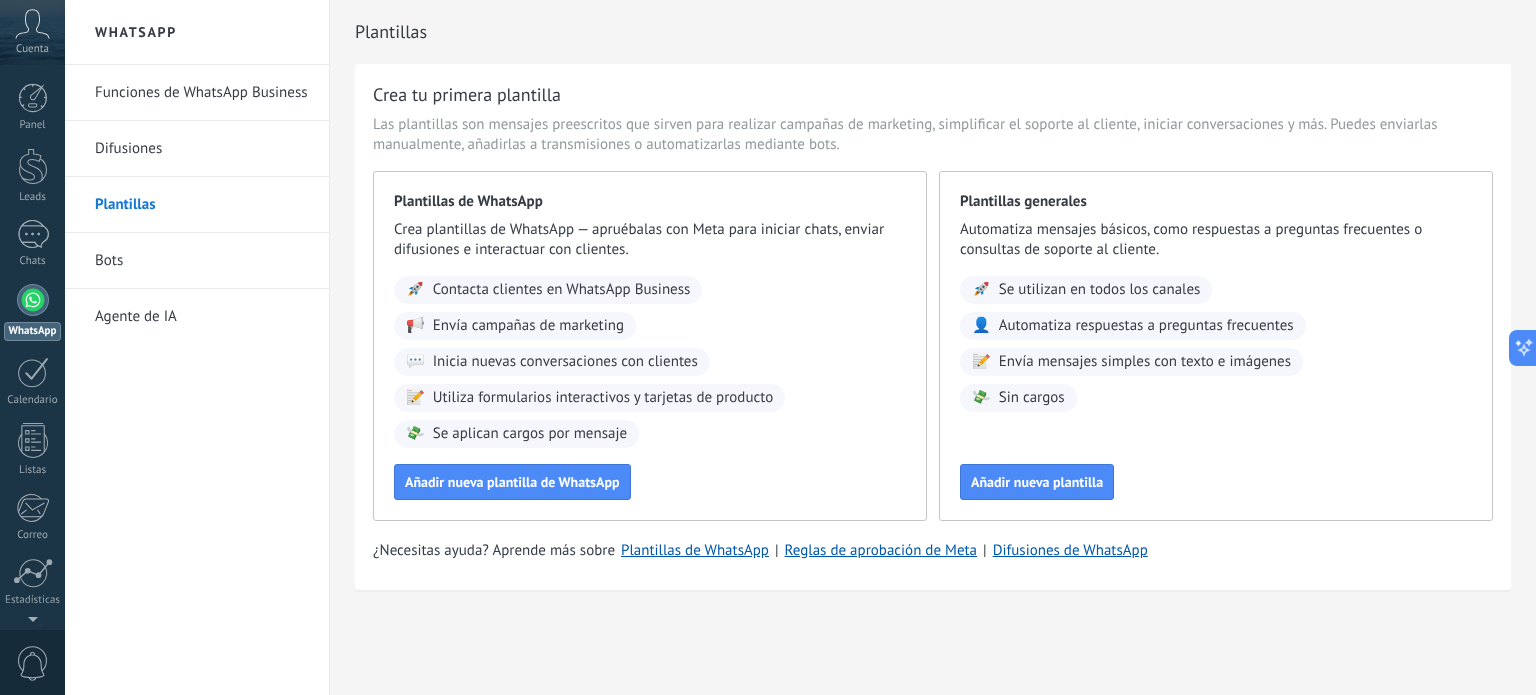 click on "Contacta clientes en WhatsApp Business" at bounding box center (562, 290) 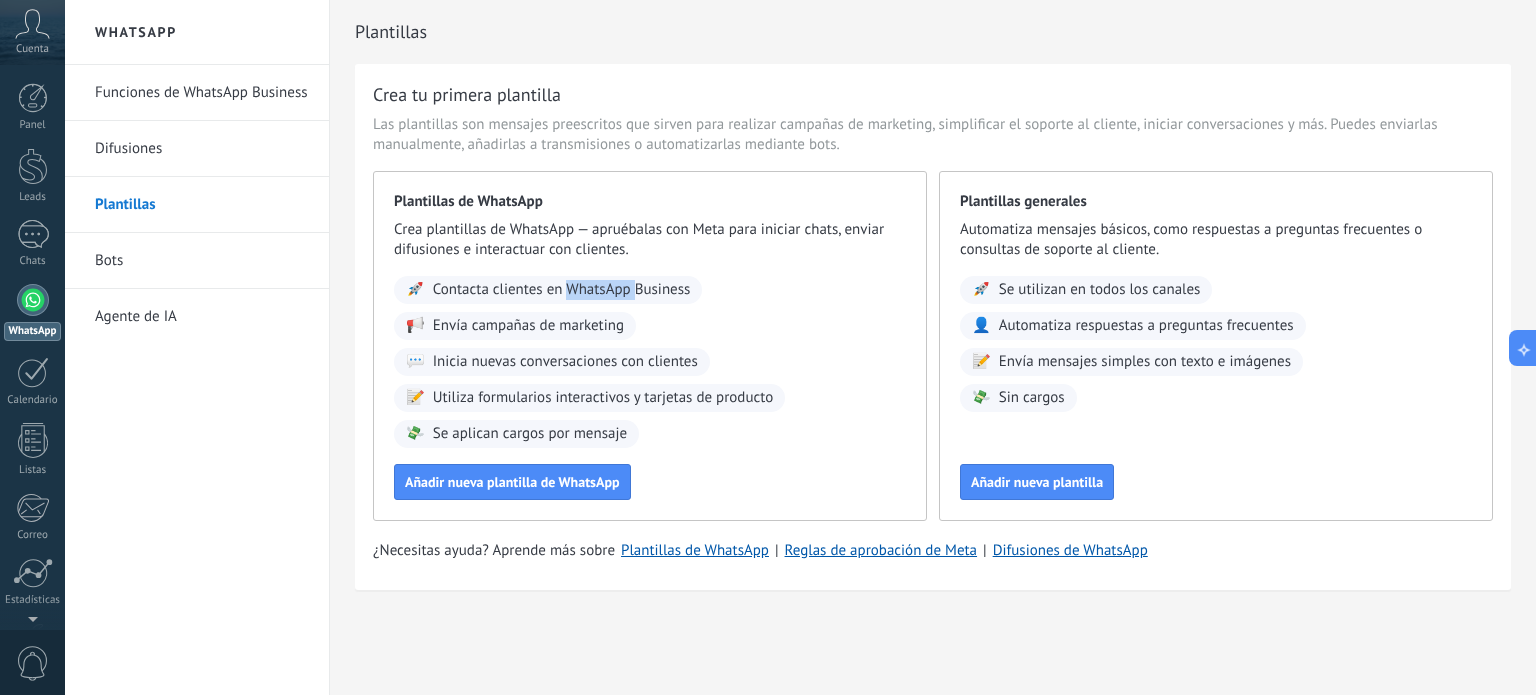 click on "Contacta clientes en WhatsApp Business" at bounding box center [562, 290] 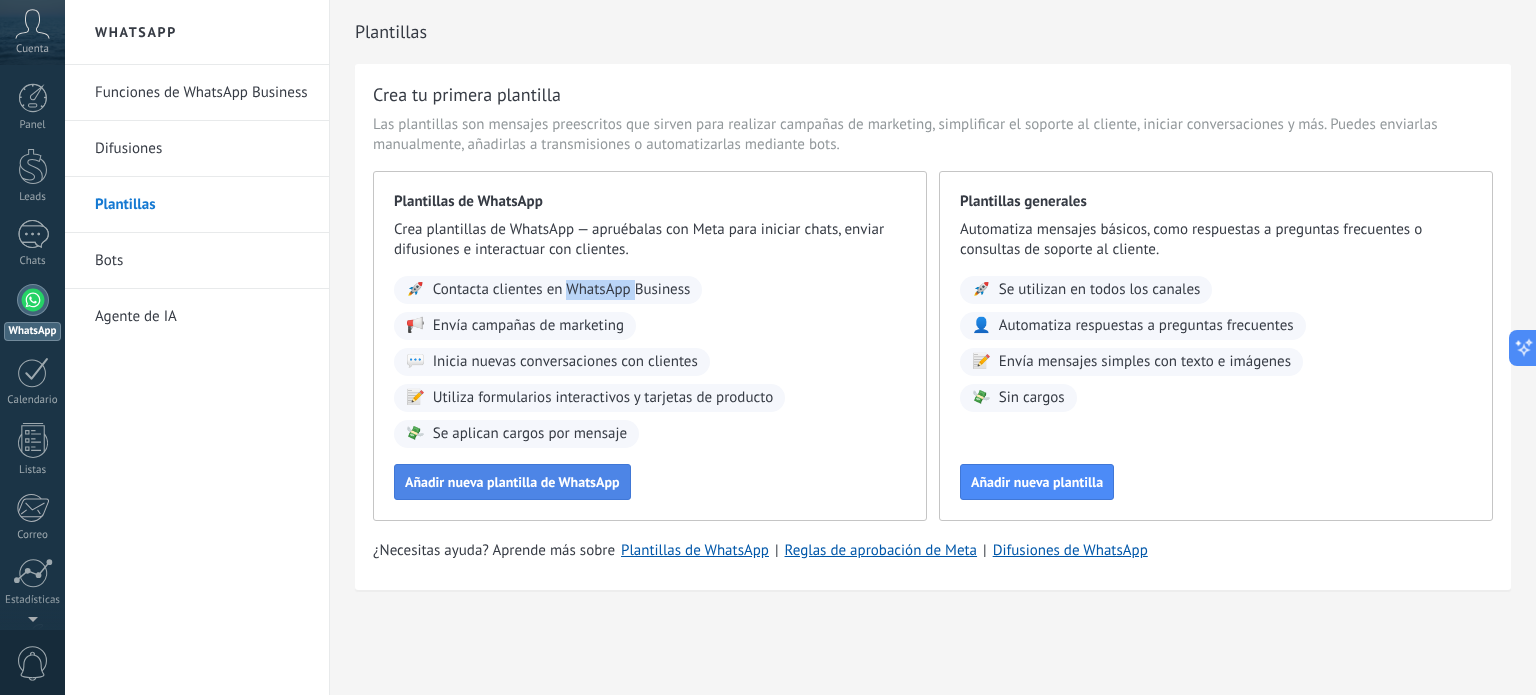 click on "Añadir nueva plantilla de WhatsApp" at bounding box center (512, 482) 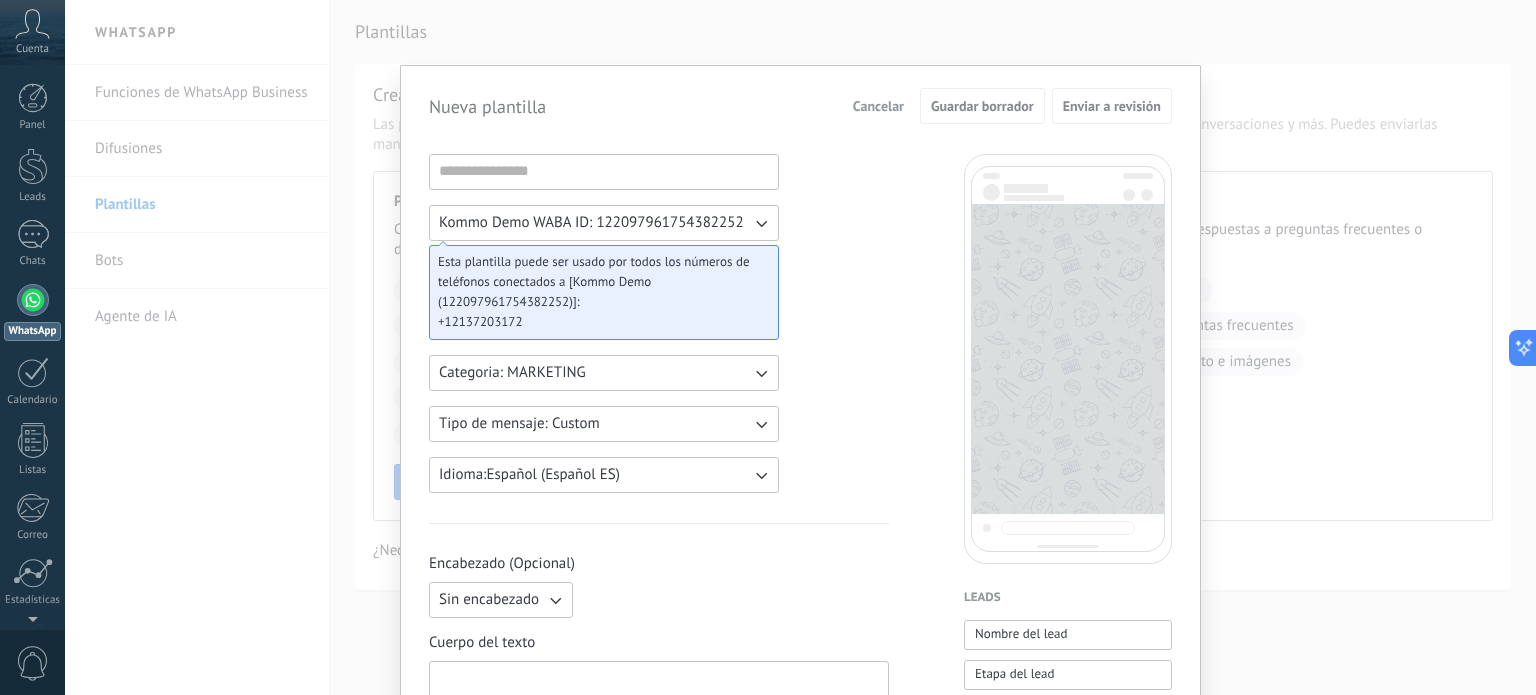 click on "Nueva plantilla Cancelar Guardar borrador Enviar a revisión Kommo Demo WABA ID: [NUMBER] Esta plantilla puede ser usado por todos los números de teléfonos conectados a [Kommo Demo ([NUMBER])]: [PHONE] Categoria: MARKETING Tipo de mensaje: Custom Idioma: Español (Español ES) Encabezado (Opcional) Sin encabezado Cuerpo del texto Pie de página (Opcional) Botones (Opcional) Respuesta rápida Llamado de acción Leads Nombre del lead Etapa del lead Presupuesto Lead URL de la página para compartir con los clientes Lead usuario responsable (Email) Lead ID Lead usuario responsable Lead teléfono de usuario responsable Lead usuario responsable (ID) Lead utm_content Lead utm_medium Lead utm_campaign Lead utm_source Lead utm_term Lead utm_referrer Lead referrer Lead gclientid Lead gclid Lead fbclid Contactos Nombre del contacto Nombre Apellido Contacto ID Contacto usuario responsable Contacto teléfono de usuario responsable Contacto usuario responsable (ID) Contacto teléfono (Celular)" at bounding box center (800, 347) 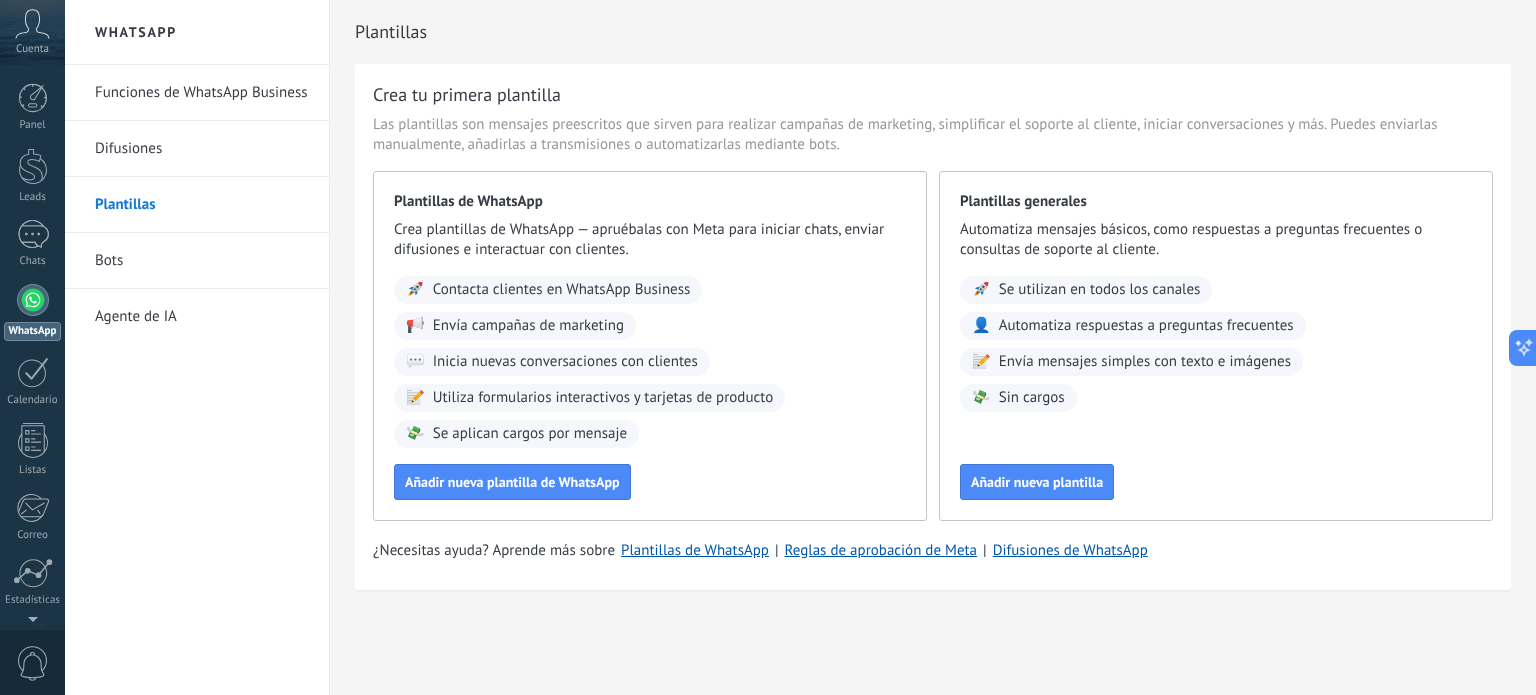 click on "Difusiones" at bounding box center [202, 149] 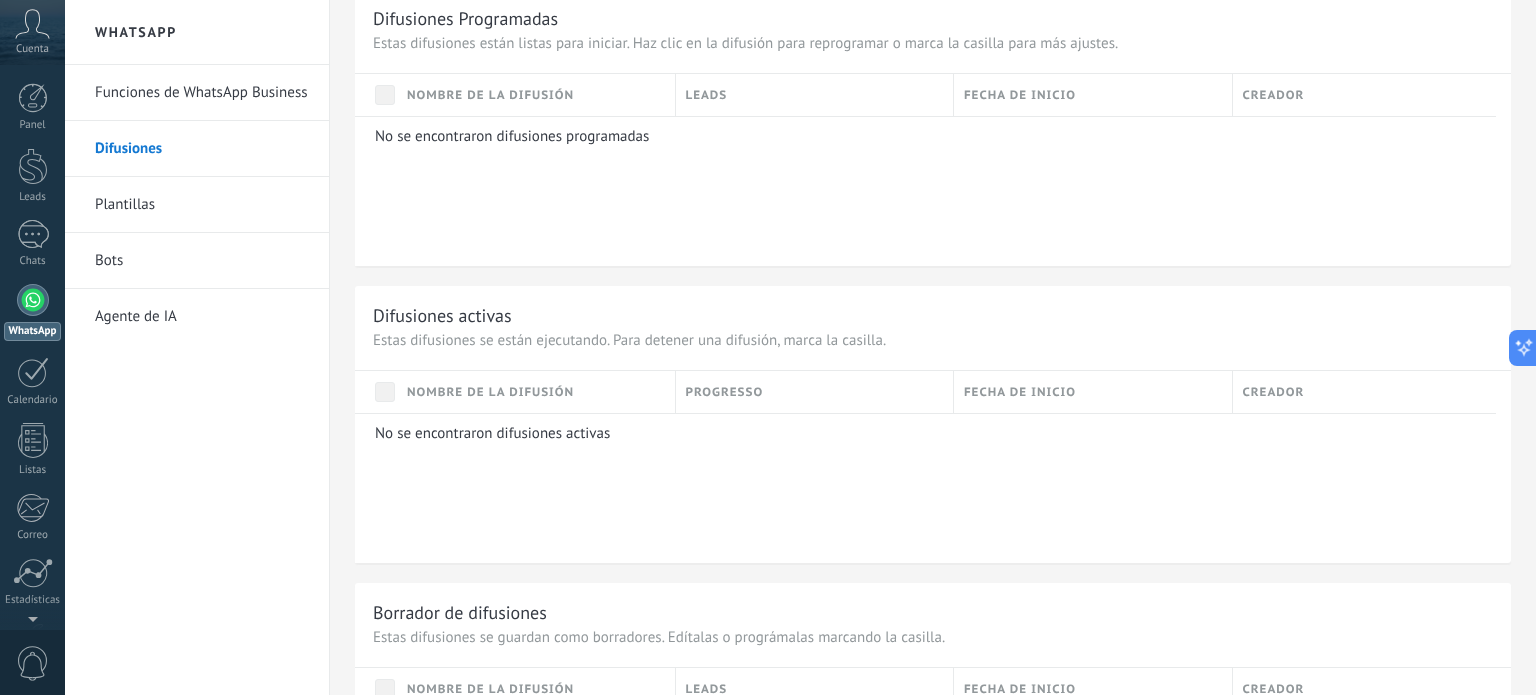 scroll, scrollTop: 0, scrollLeft: 0, axis: both 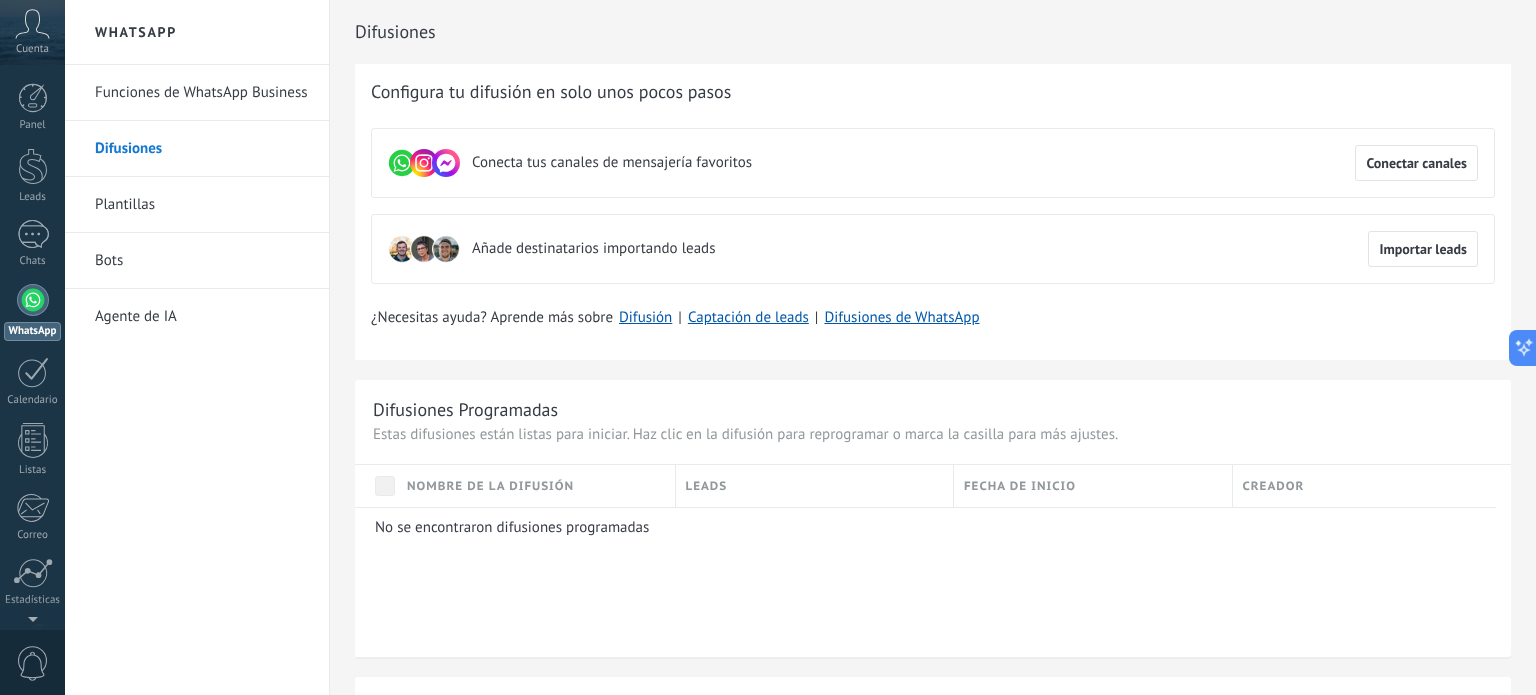 click on "Funciones de WhatsApp Business" at bounding box center (202, 93) 